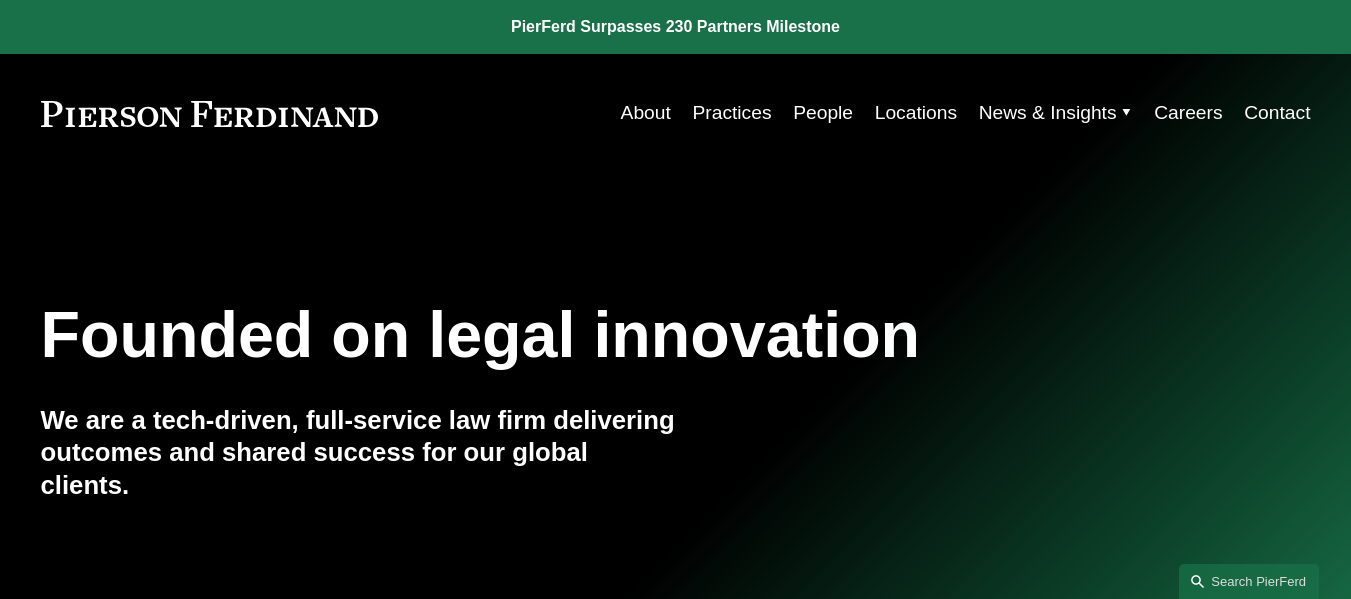 scroll, scrollTop: 0, scrollLeft: 0, axis: both 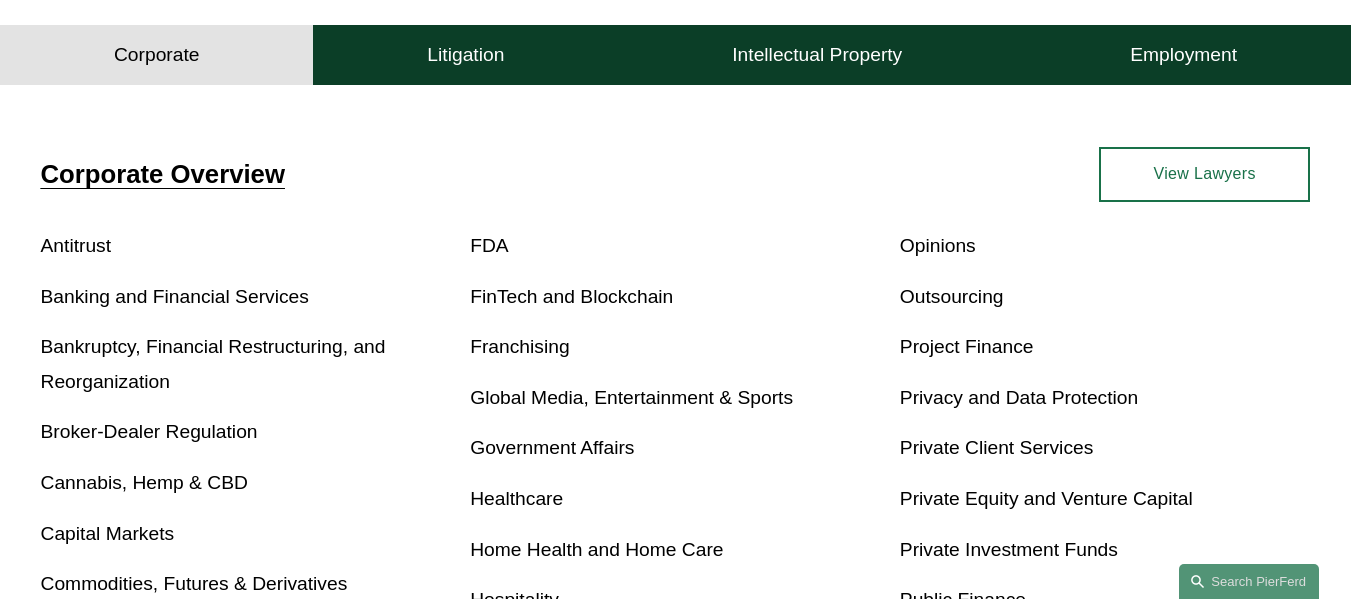 click on "Healthcare" at bounding box center [516, 498] 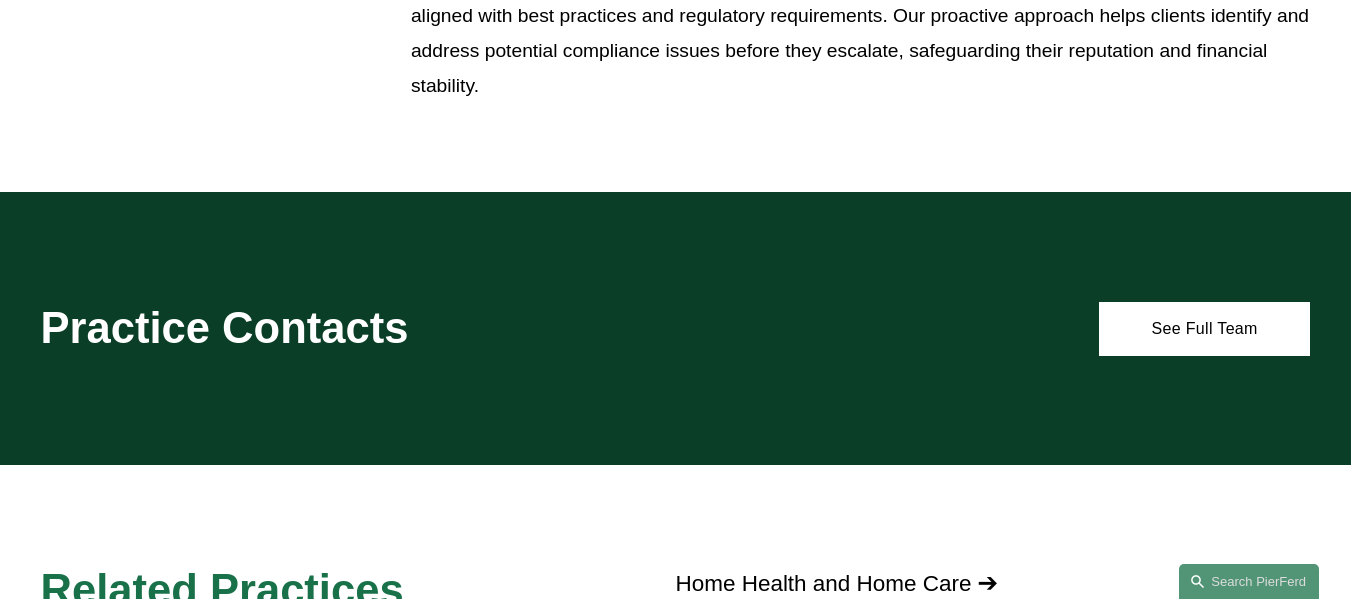 scroll, scrollTop: 1050, scrollLeft: 0, axis: vertical 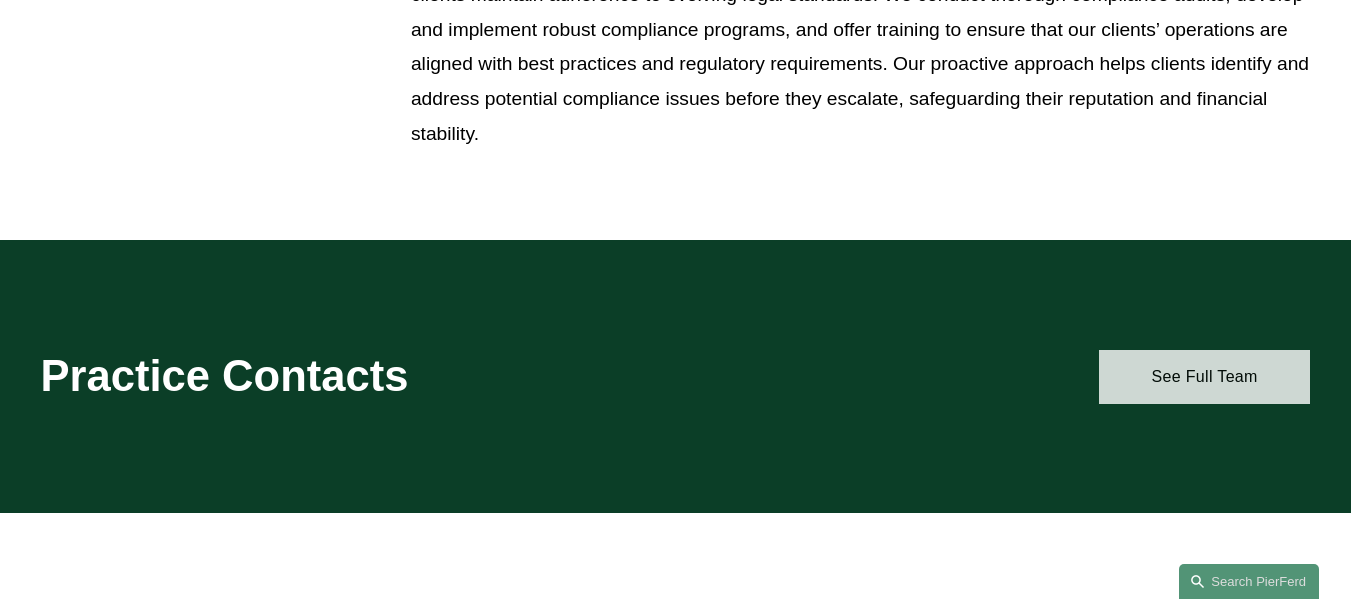 click on "See Full Team" at bounding box center (1205, 377) 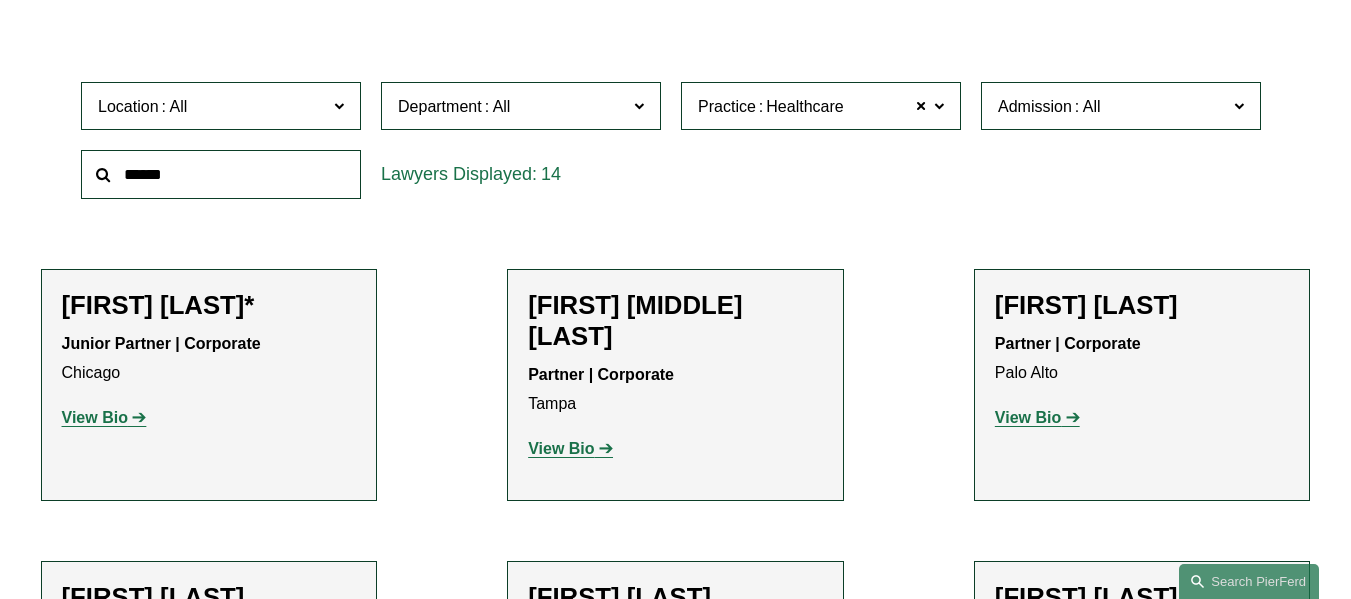 scroll, scrollTop: 600, scrollLeft: 0, axis: vertical 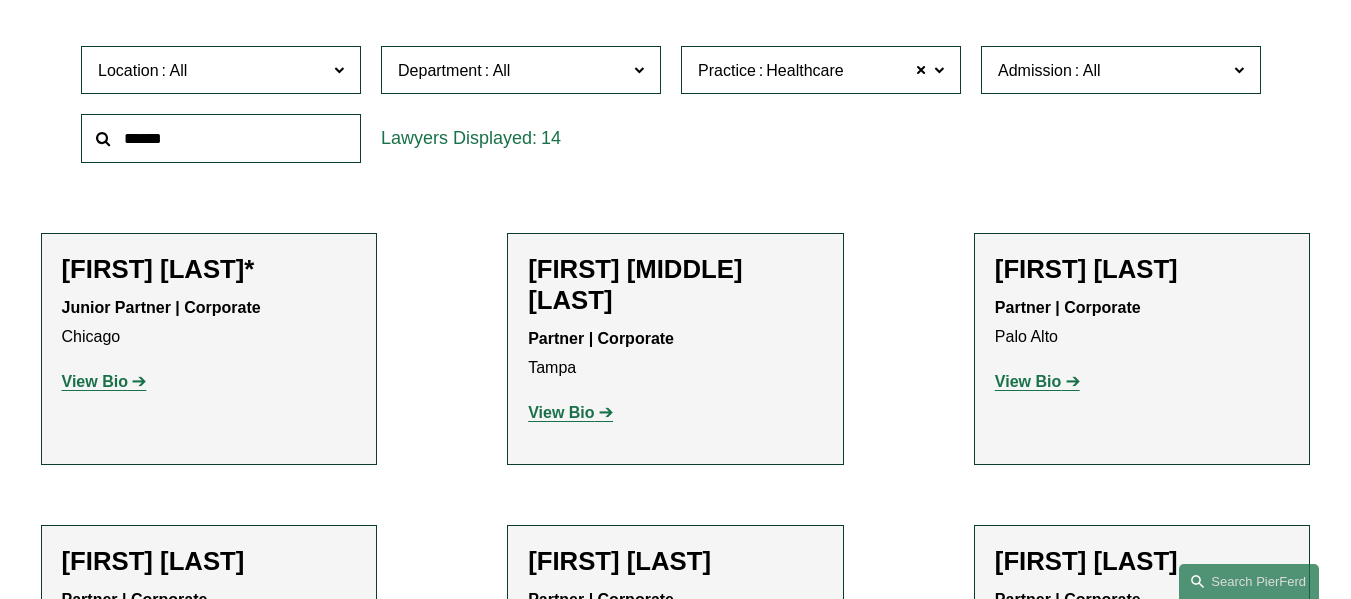 click on "View Bio" 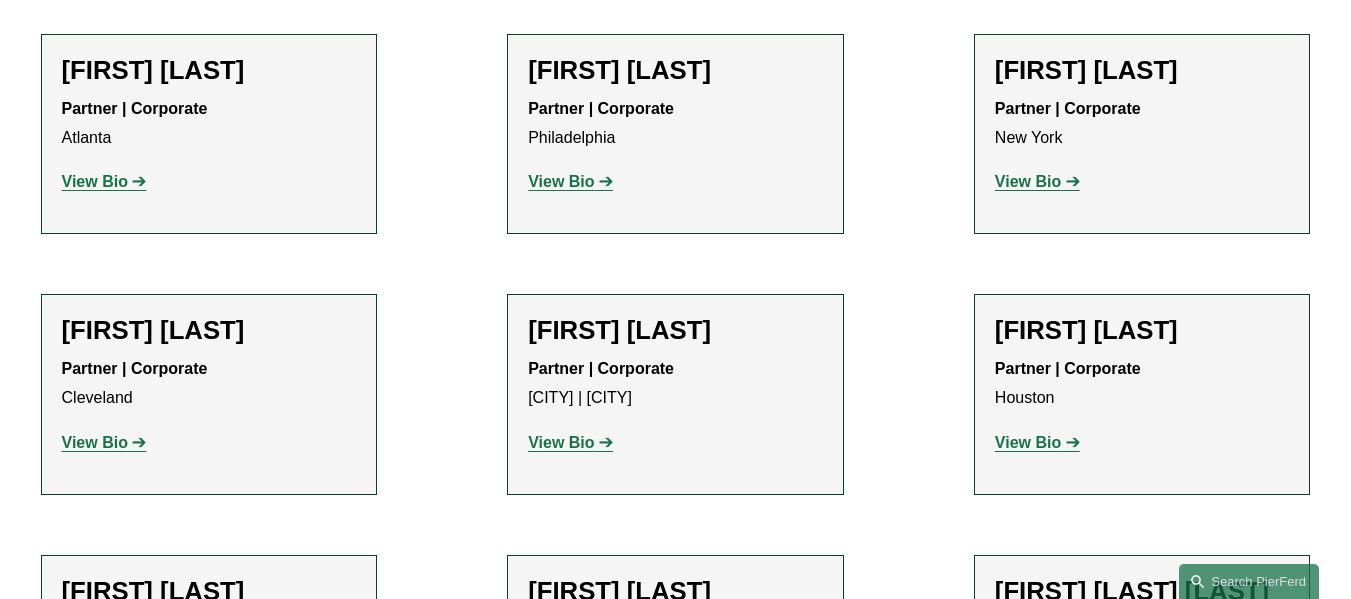 scroll, scrollTop: 1100, scrollLeft: 0, axis: vertical 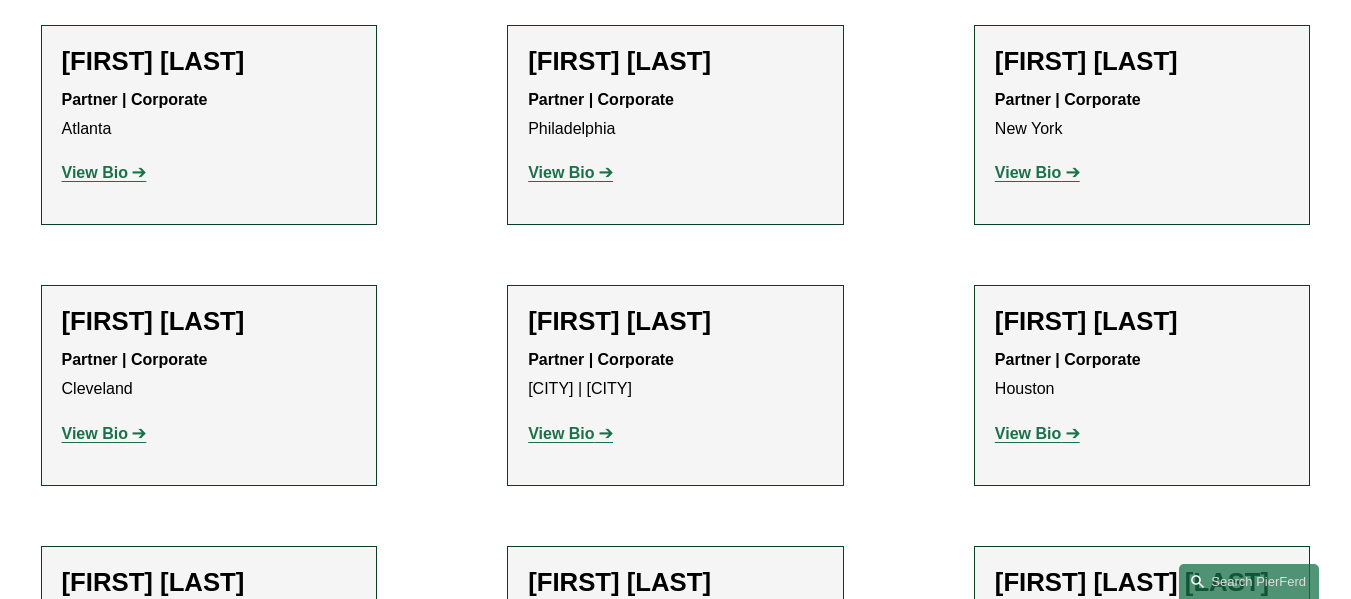 click on "View Bio" 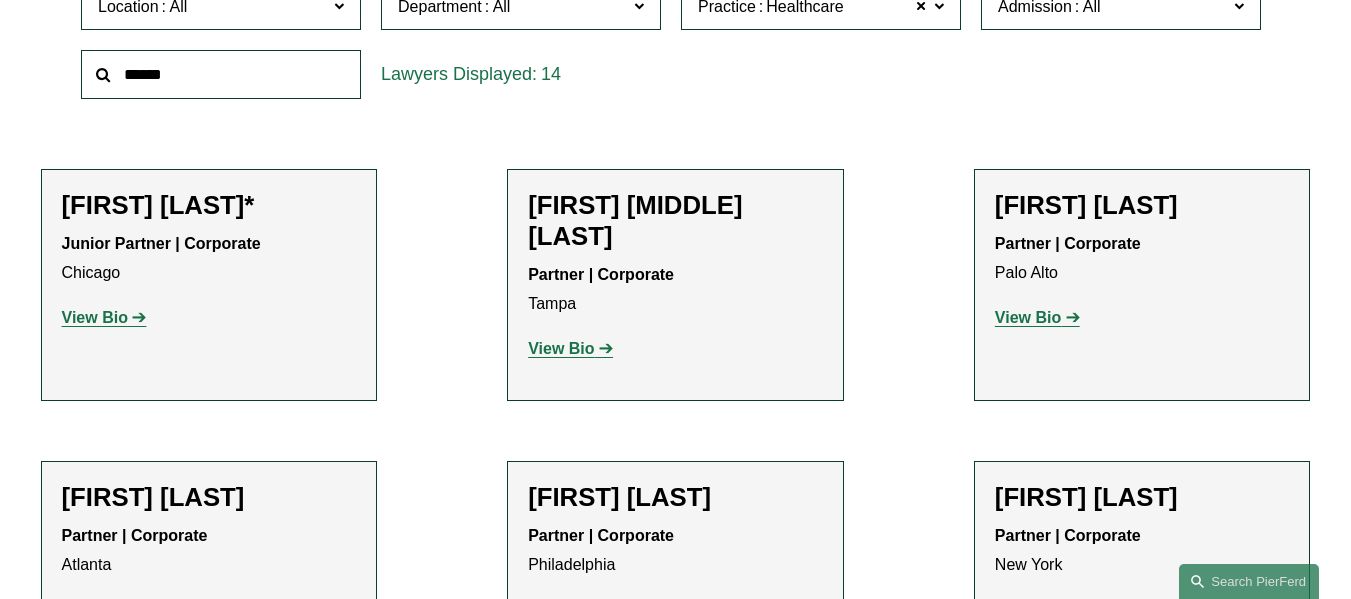 scroll, scrollTop: 500, scrollLeft: 0, axis: vertical 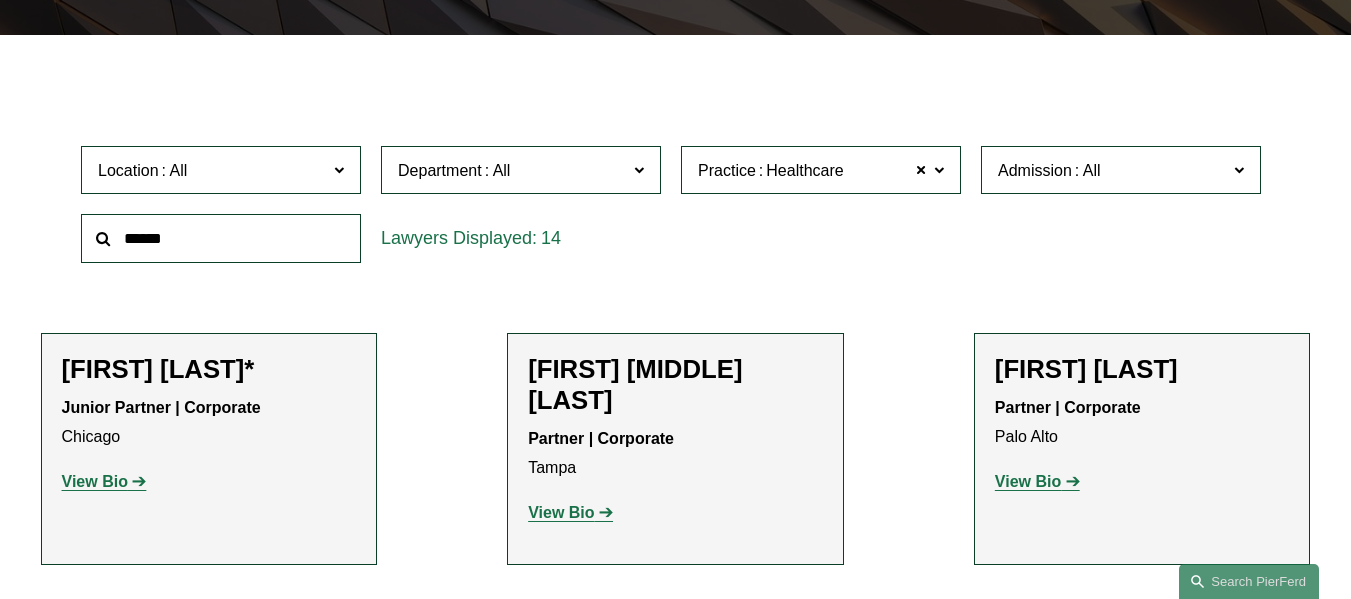 click 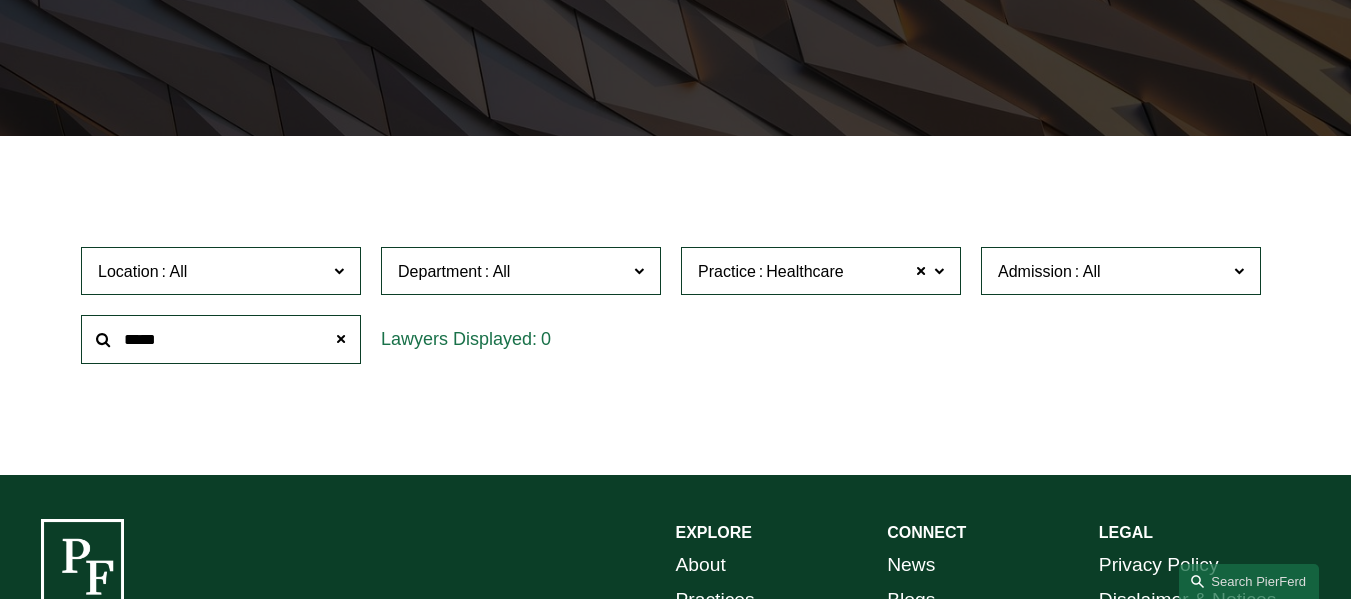 scroll, scrollTop: 400, scrollLeft: 0, axis: vertical 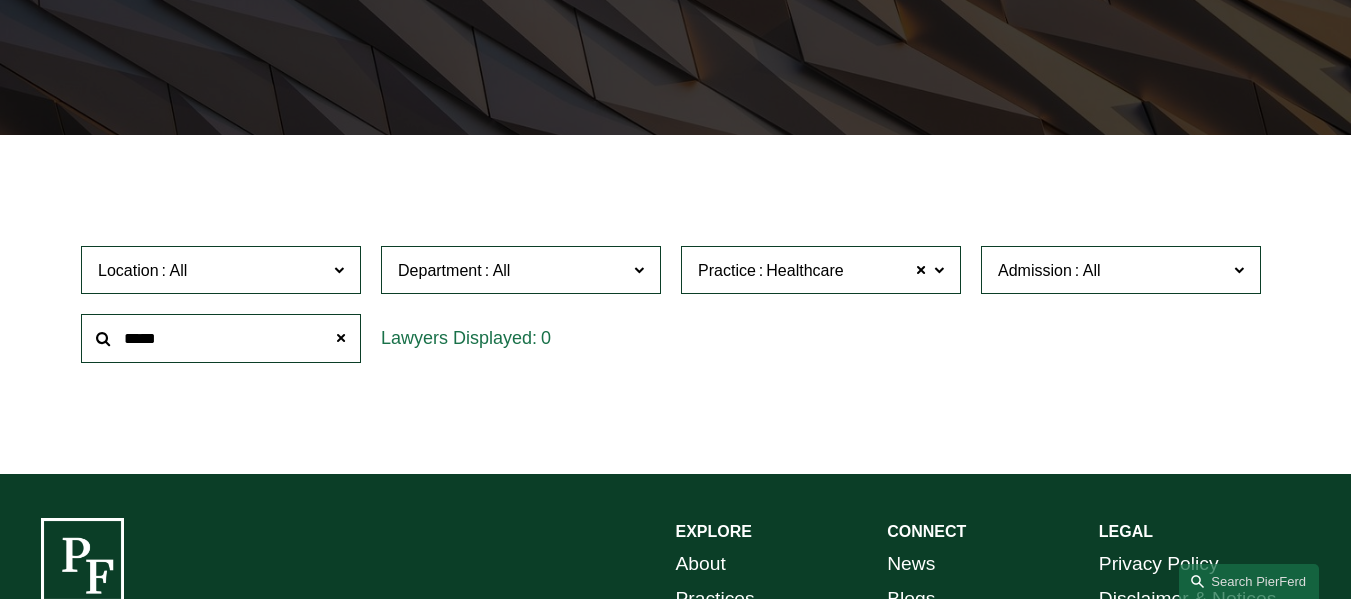 drag, startPoint x: 193, startPoint y: 342, endPoint x: 90, endPoint y: 332, distance: 103.4843 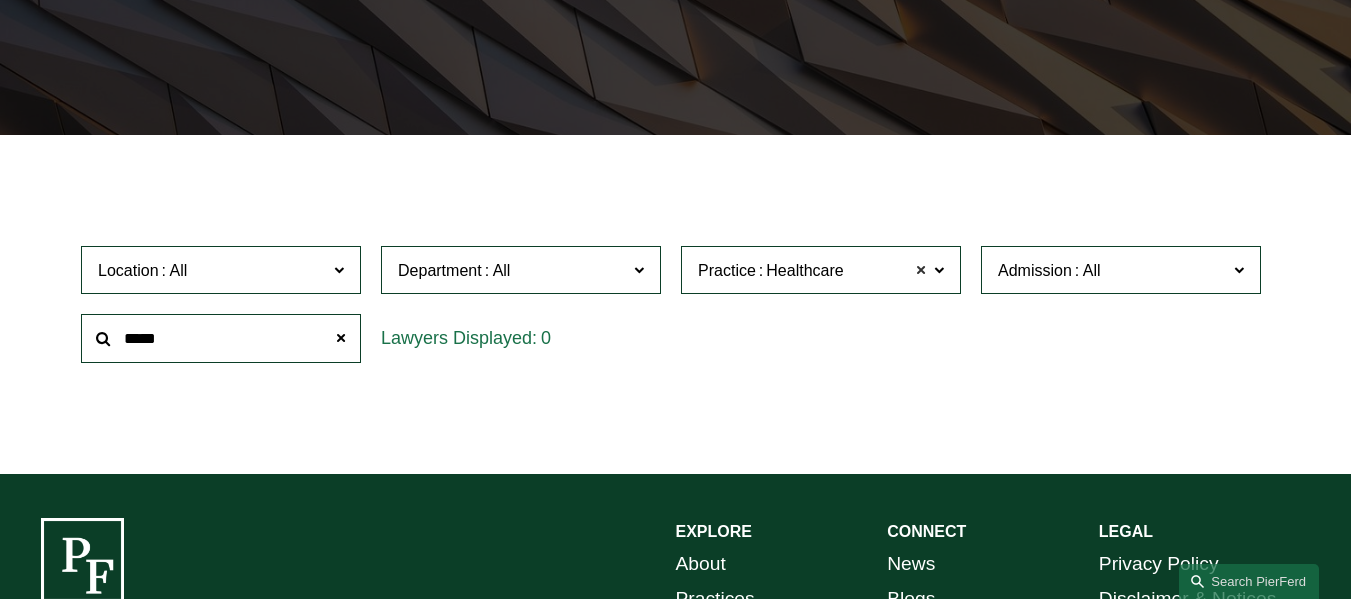 click 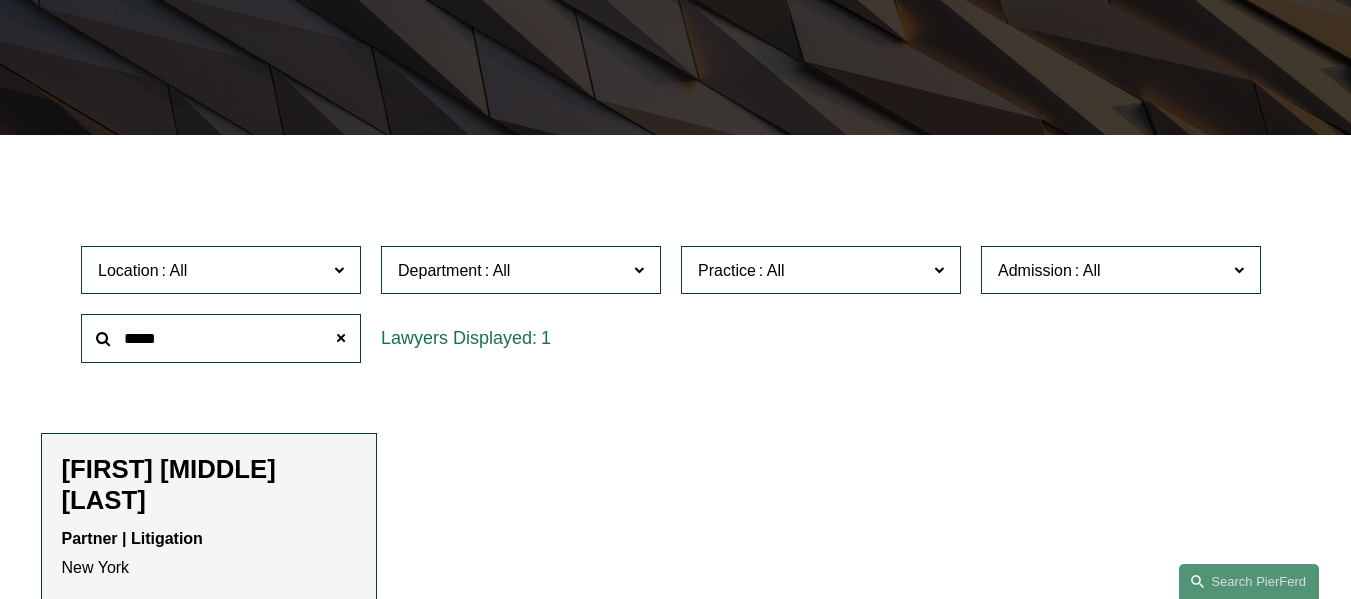 click on "[FIRST] [MIDDLE] [LAST]" 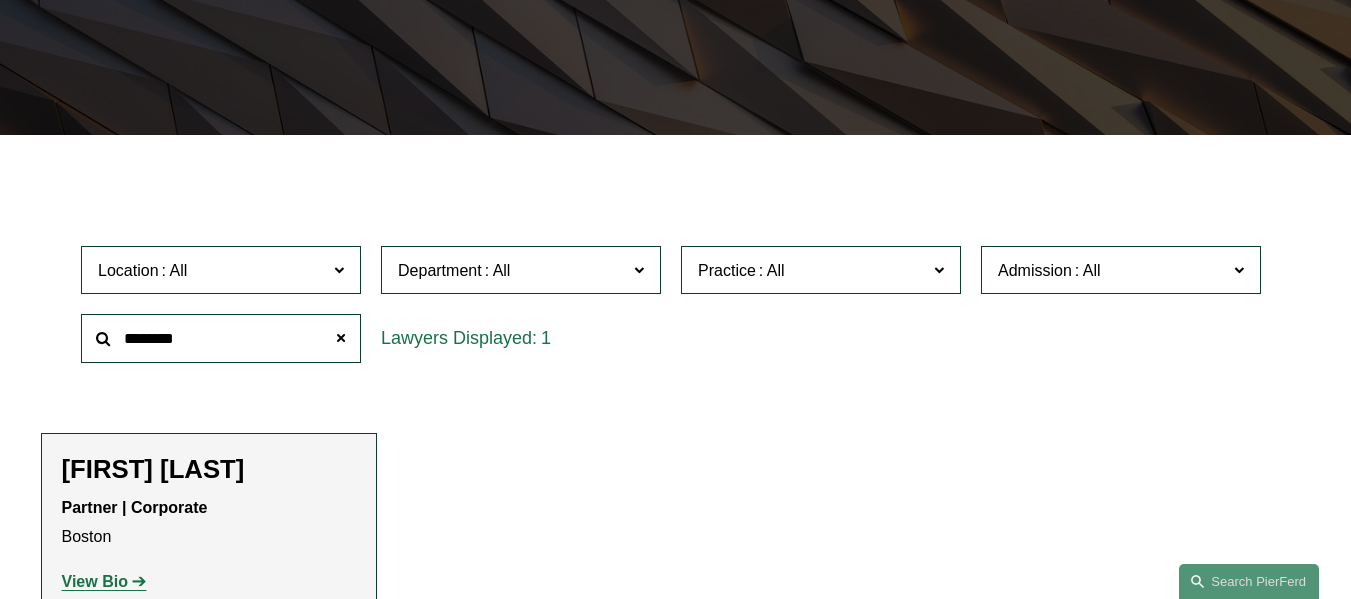 drag, startPoint x: 223, startPoint y: 347, endPoint x: 43, endPoint y: 334, distance: 180.46883 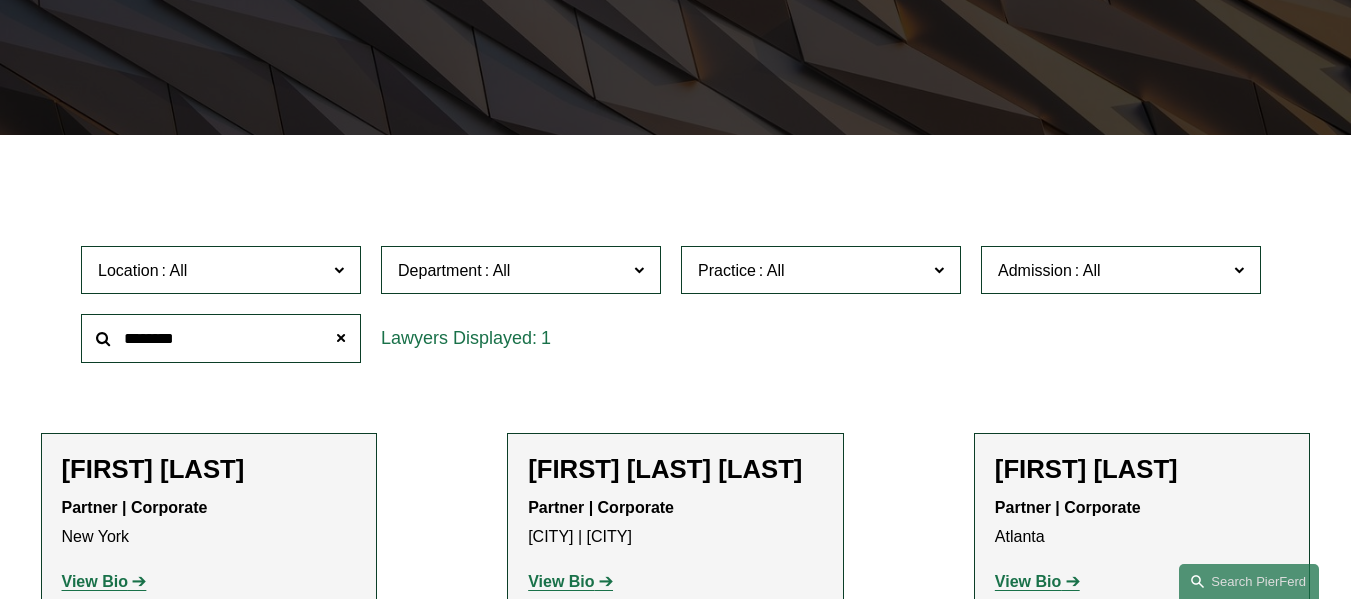 type on "********" 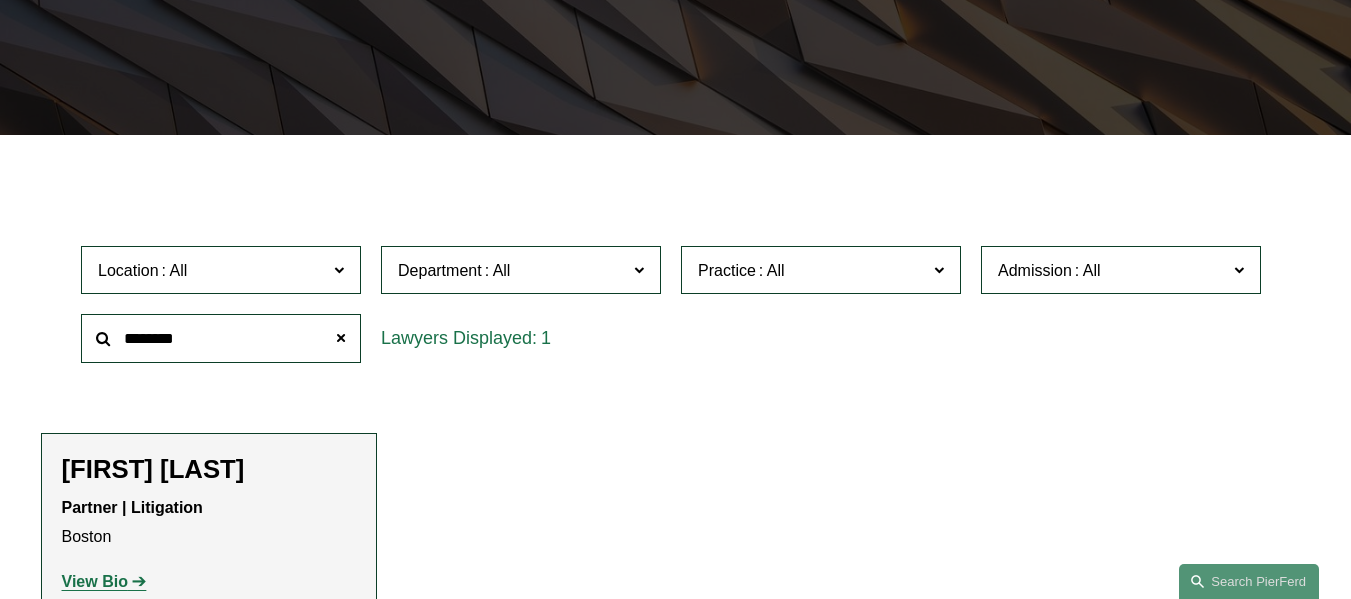 click on "[FIRST] [LAST]" 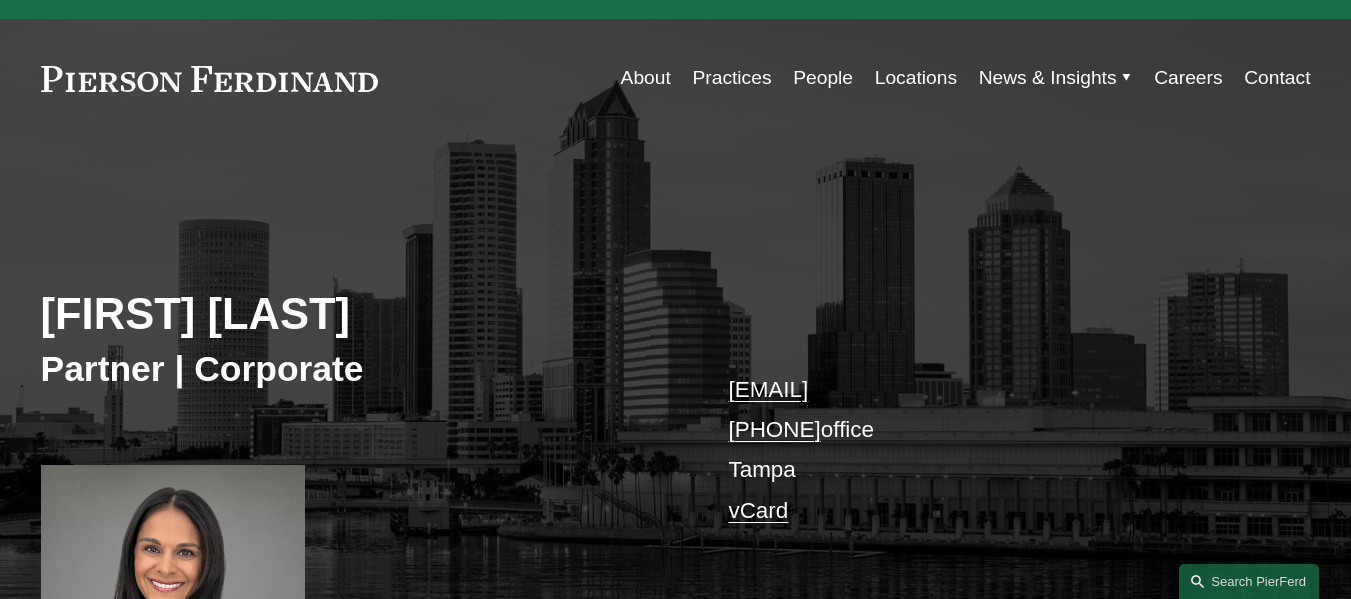 scroll, scrollTop: 0, scrollLeft: 0, axis: both 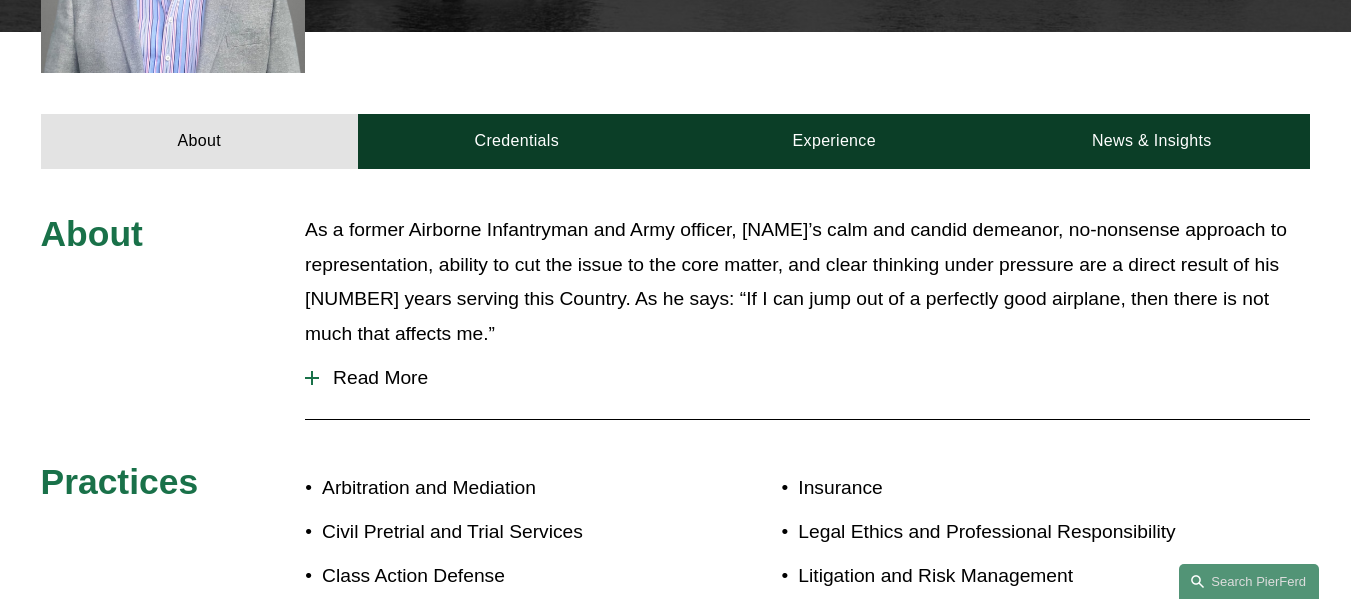click on "Read More" at bounding box center (814, 378) 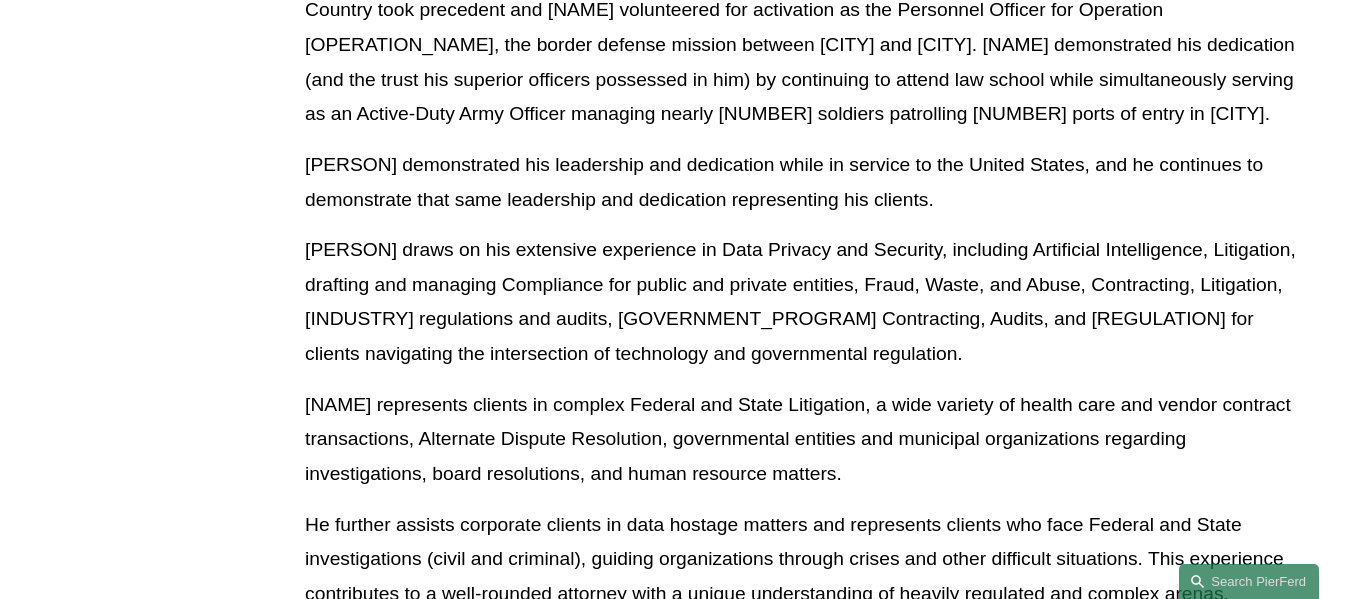scroll, scrollTop: 1100, scrollLeft: 0, axis: vertical 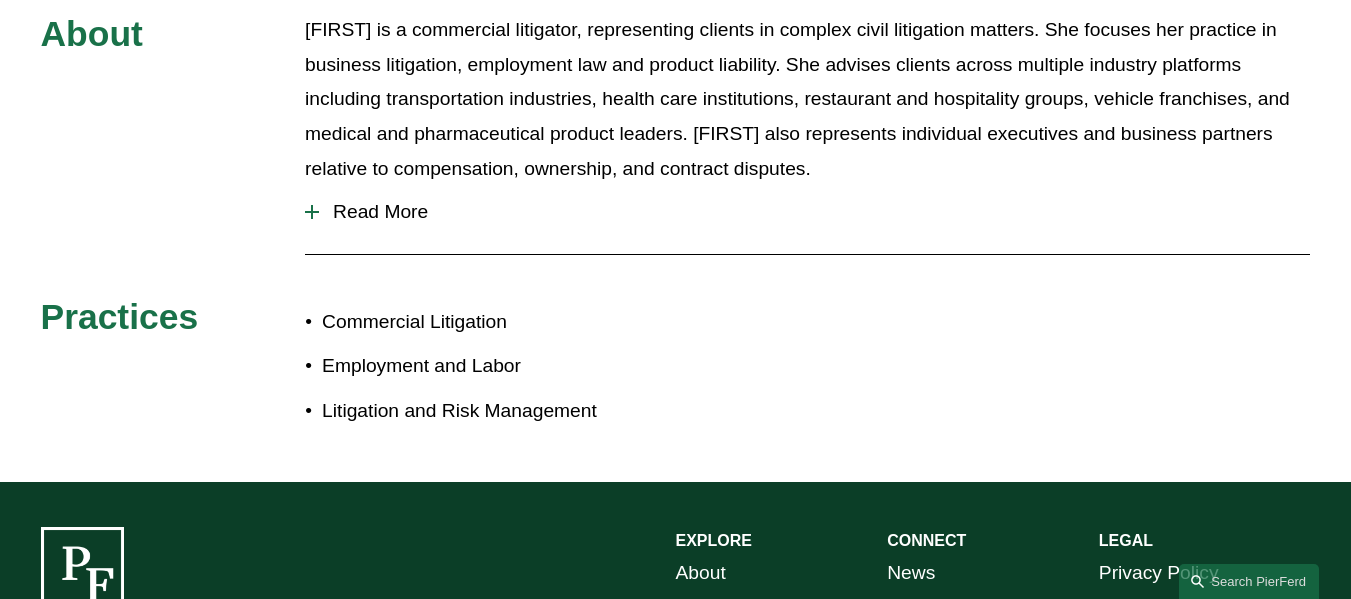 click at bounding box center (312, 212) 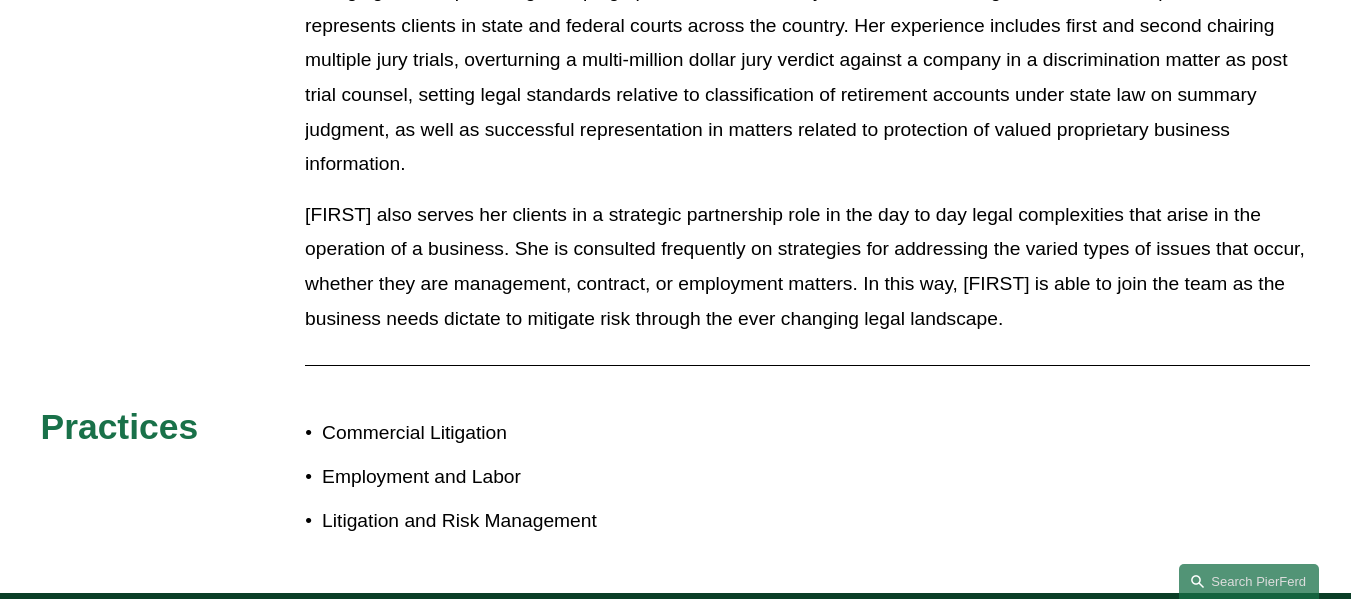 scroll, scrollTop: 1000, scrollLeft: 0, axis: vertical 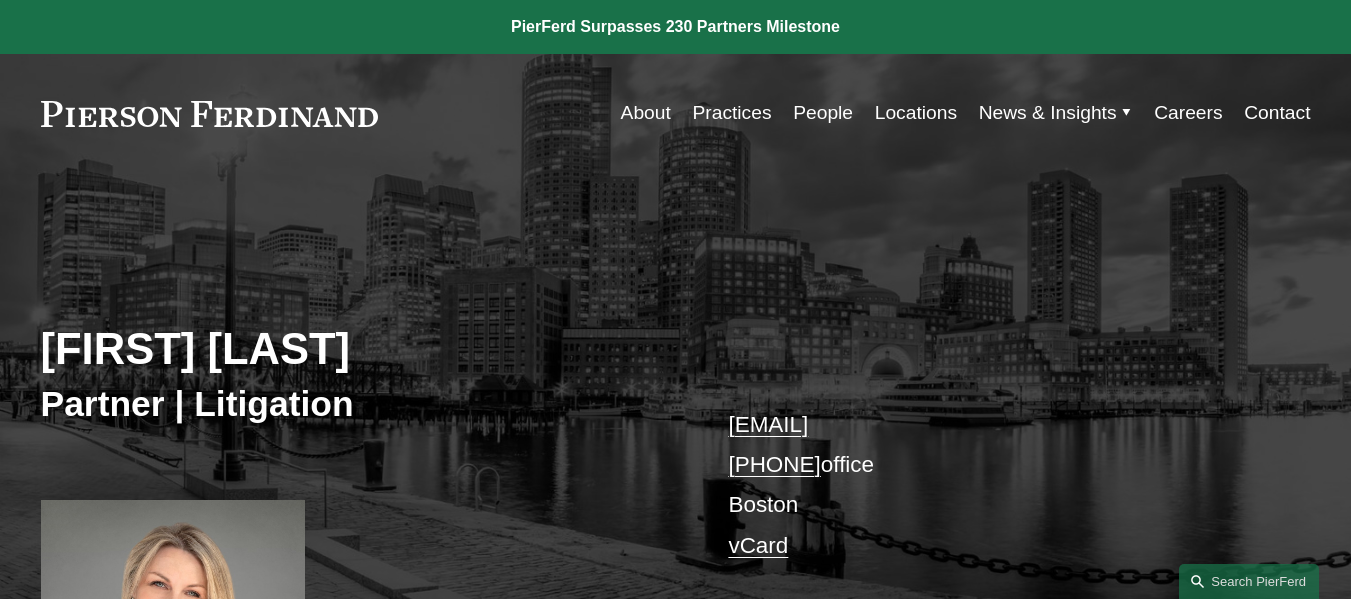 click on "People" at bounding box center (823, 113) 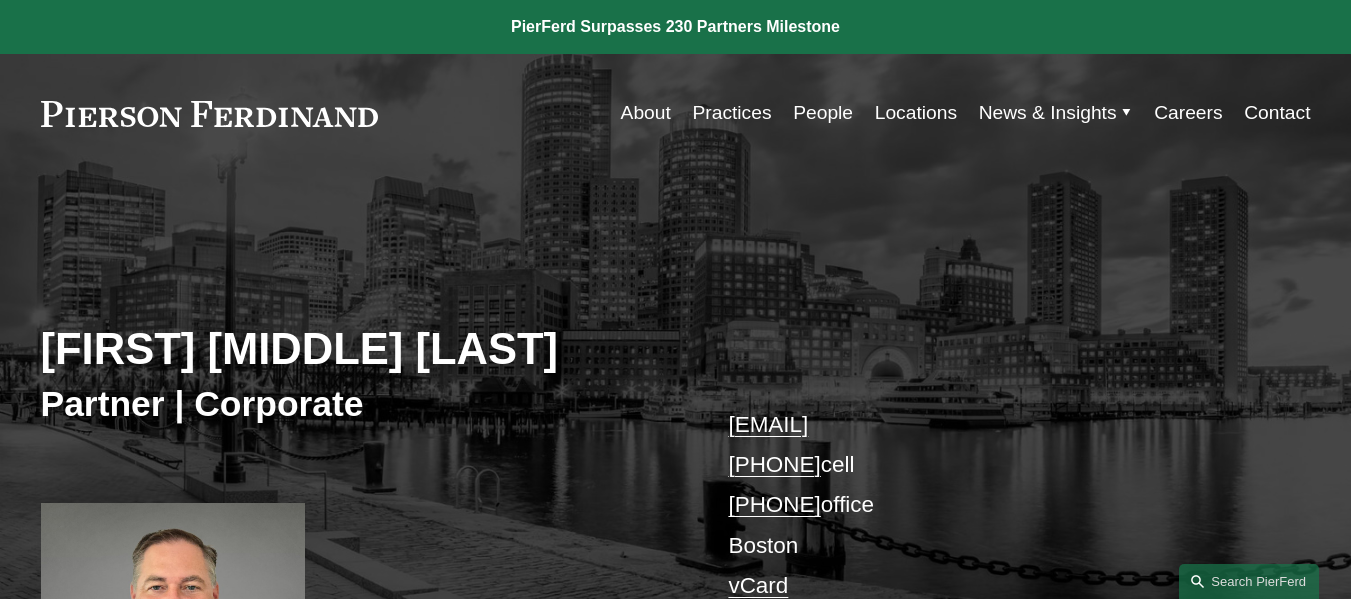 scroll, scrollTop: 600, scrollLeft: 0, axis: vertical 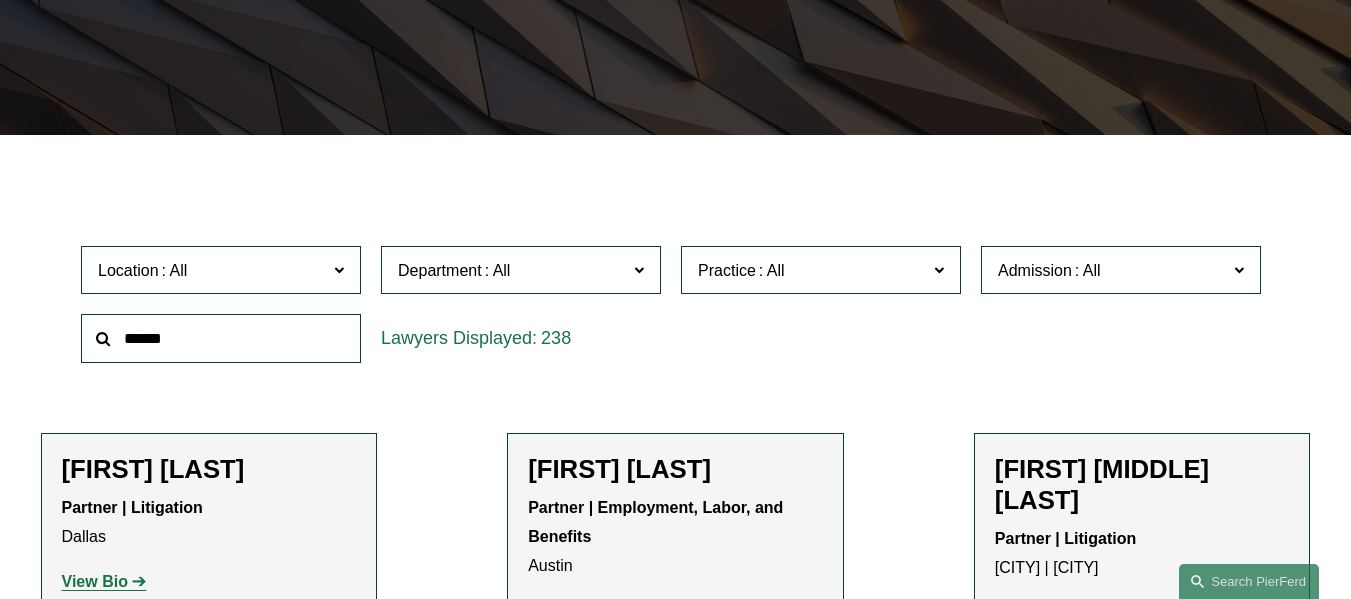 click 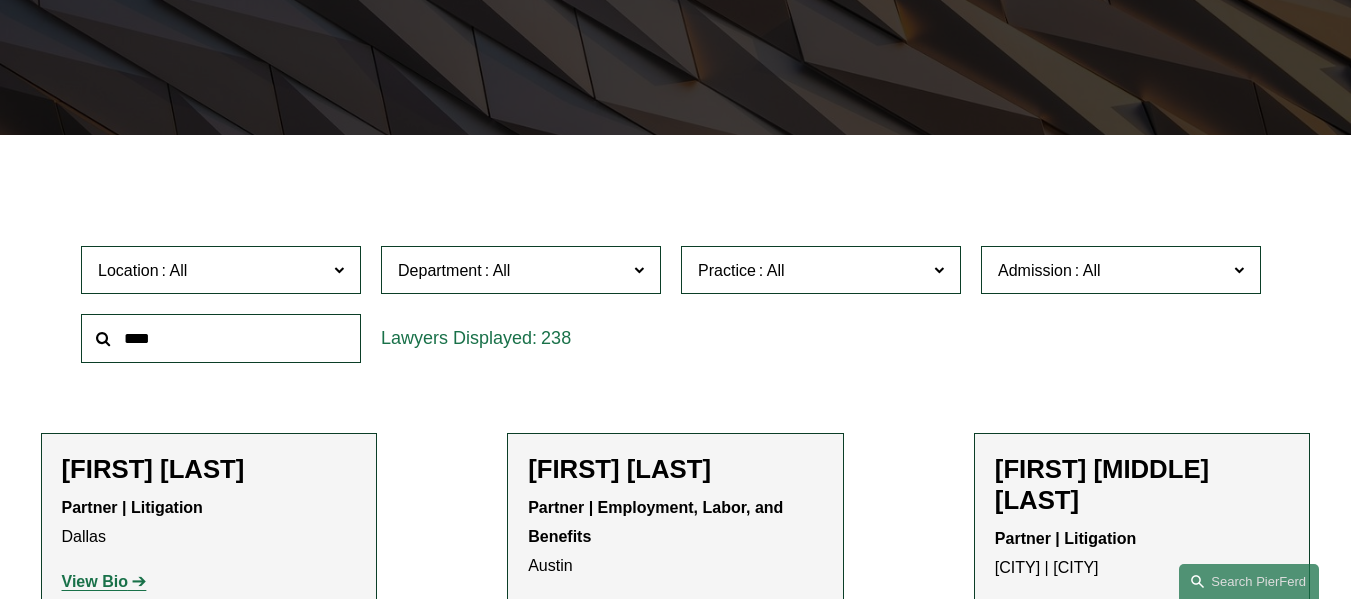 type on "****" 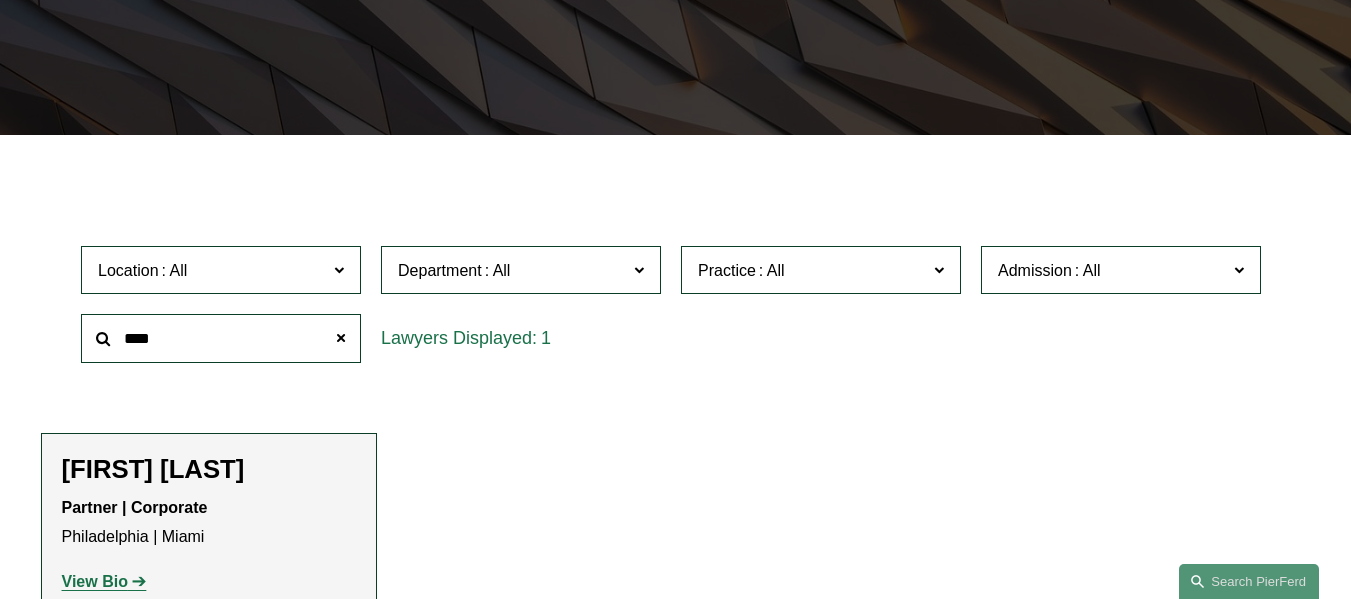 click on "[FIRST] [LAST]" 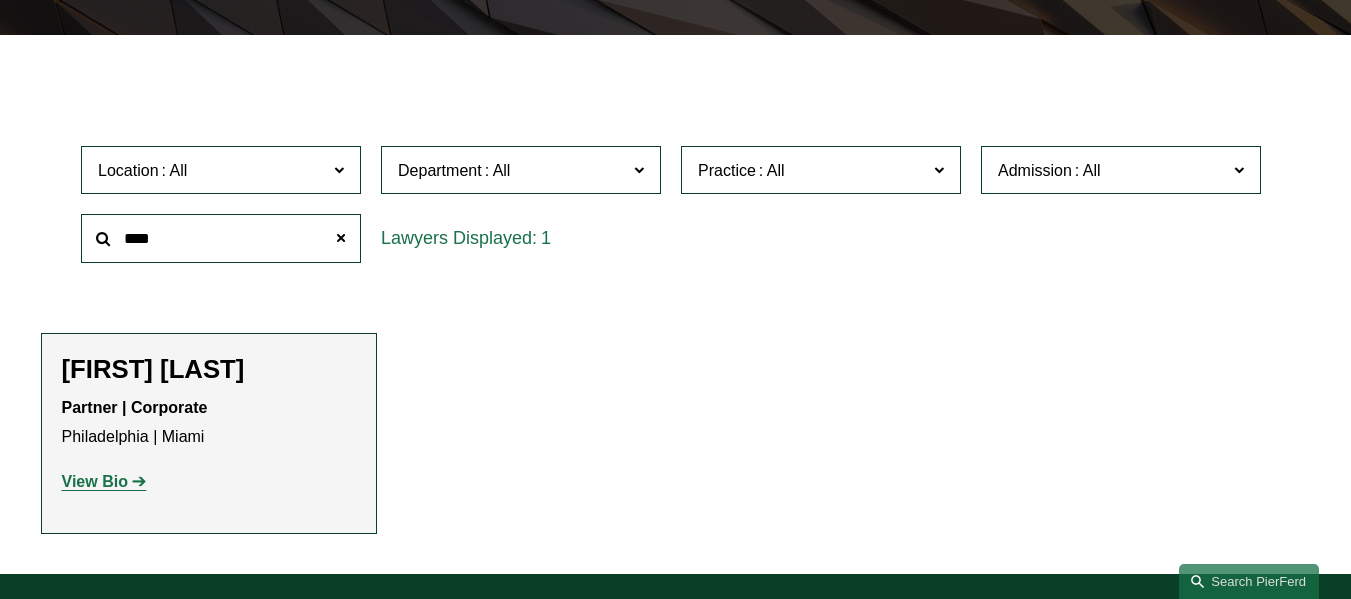 click on "View Bio" 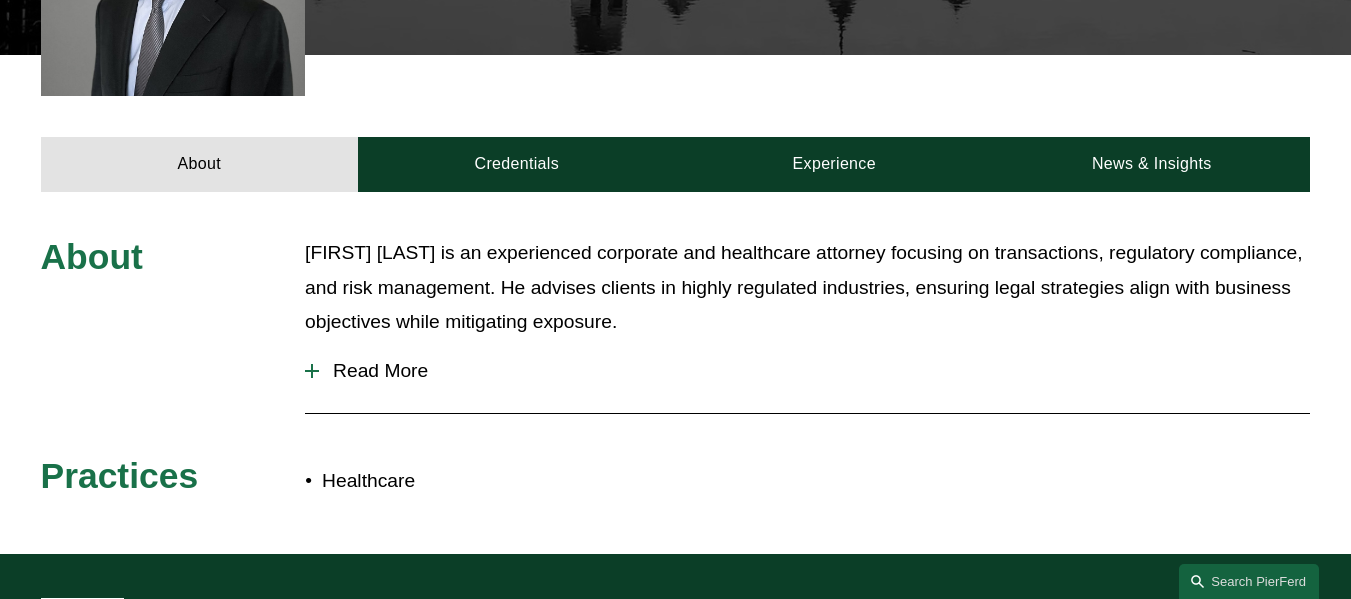 scroll, scrollTop: 700, scrollLeft: 0, axis: vertical 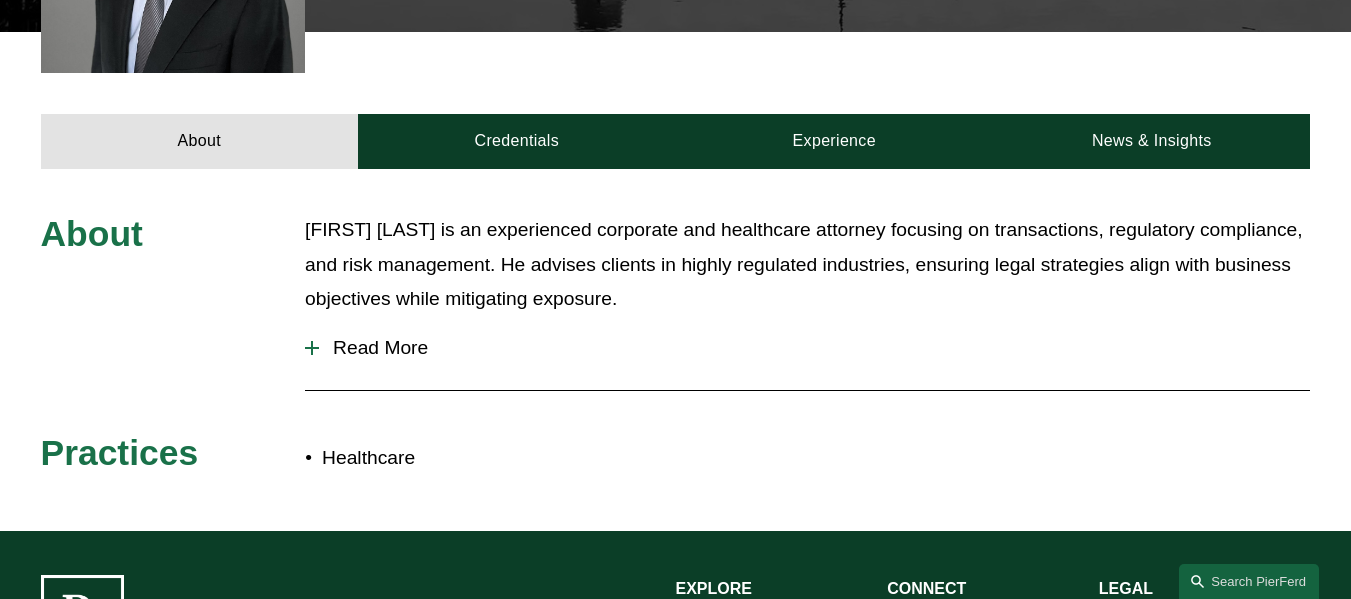 click on "Read More" at bounding box center (814, 348) 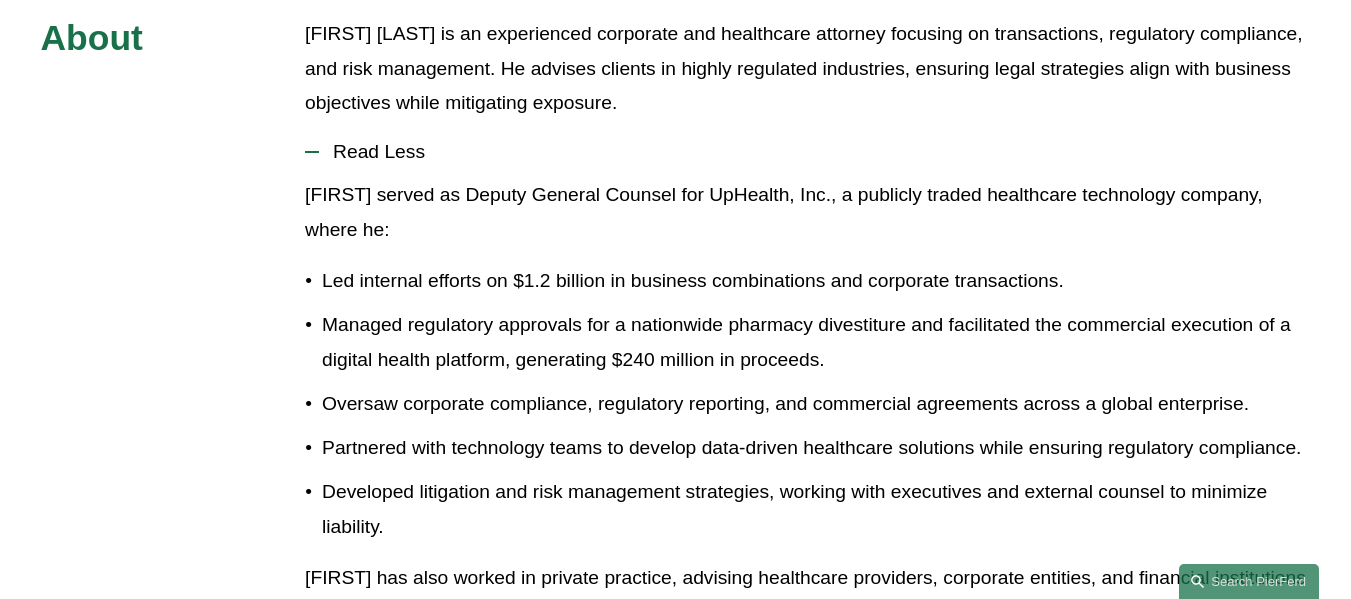 scroll, scrollTop: 900, scrollLeft: 0, axis: vertical 